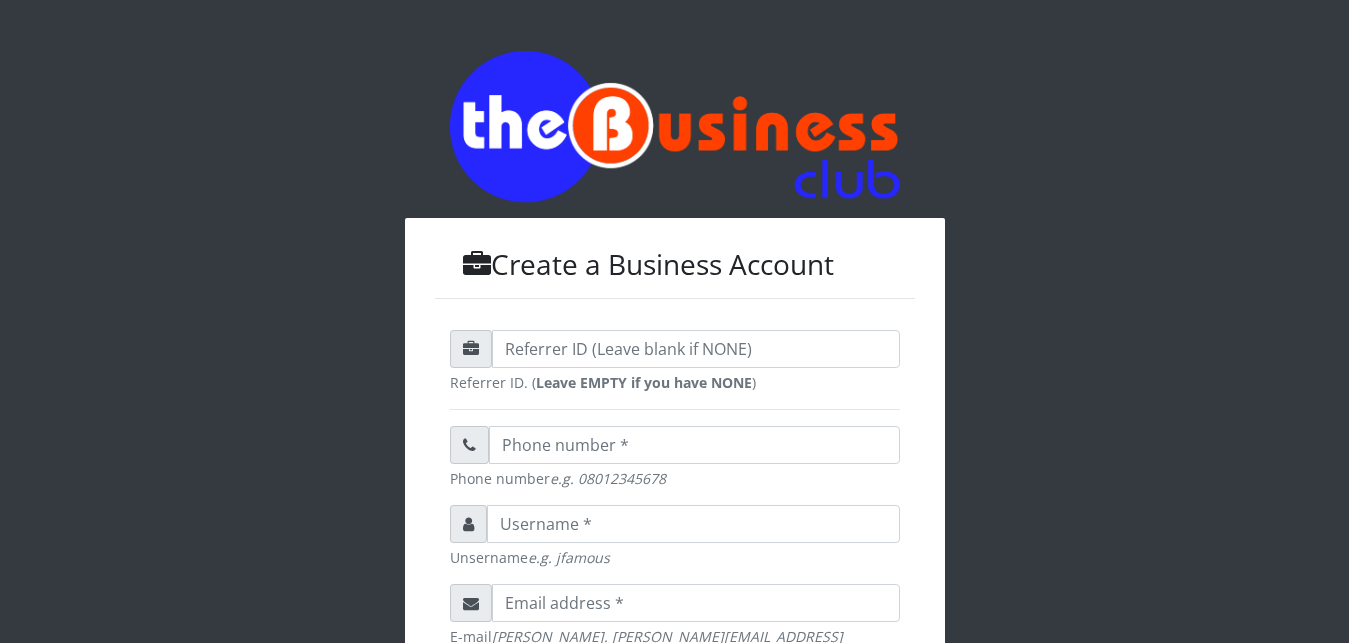 scroll, scrollTop: 561, scrollLeft: 0, axis: vertical 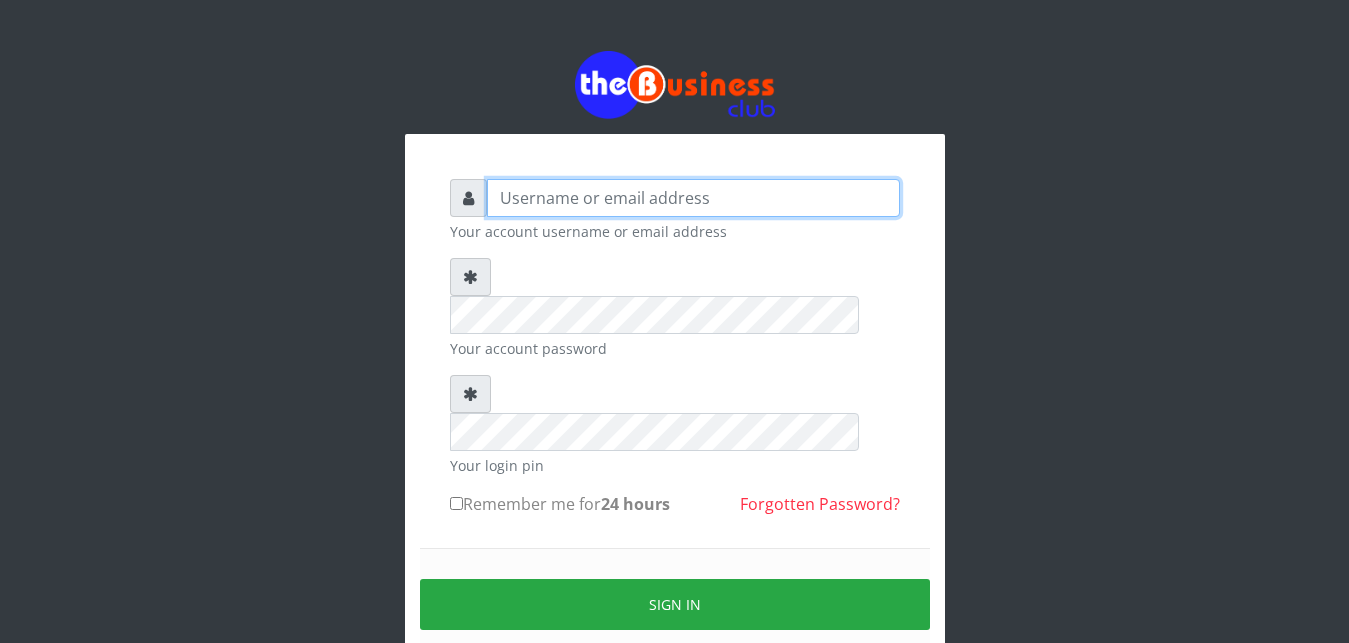 click at bounding box center (693, 198) 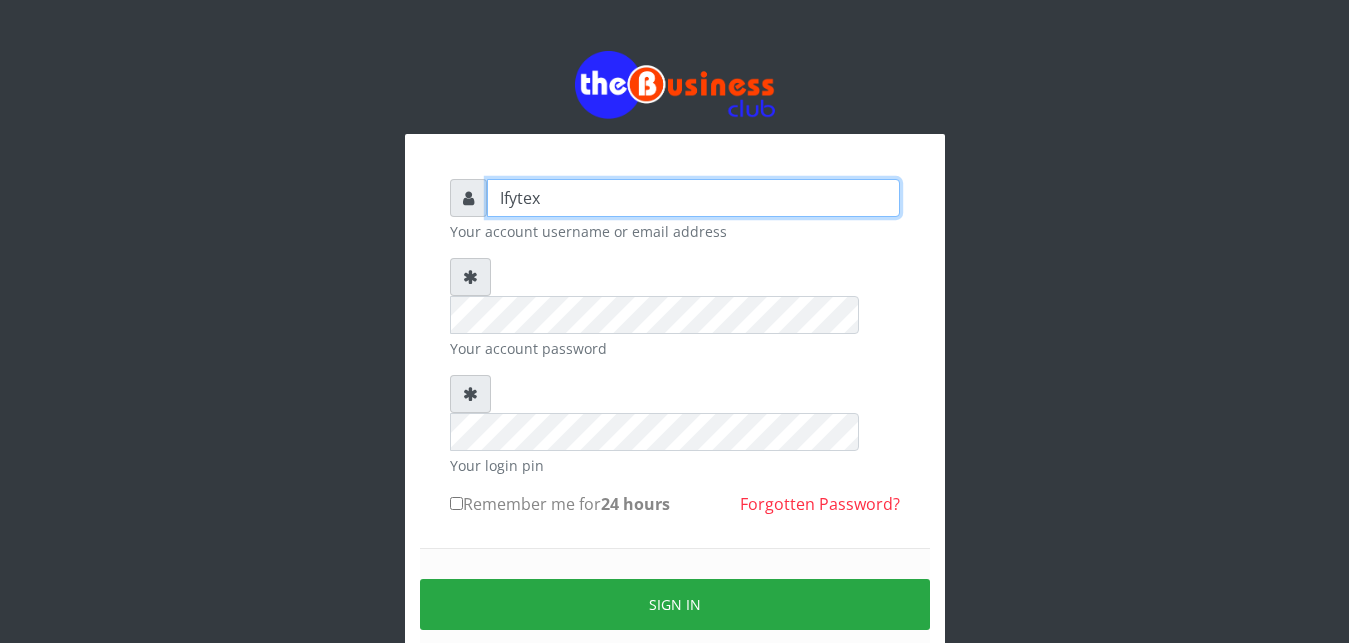 type on "Ifytex" 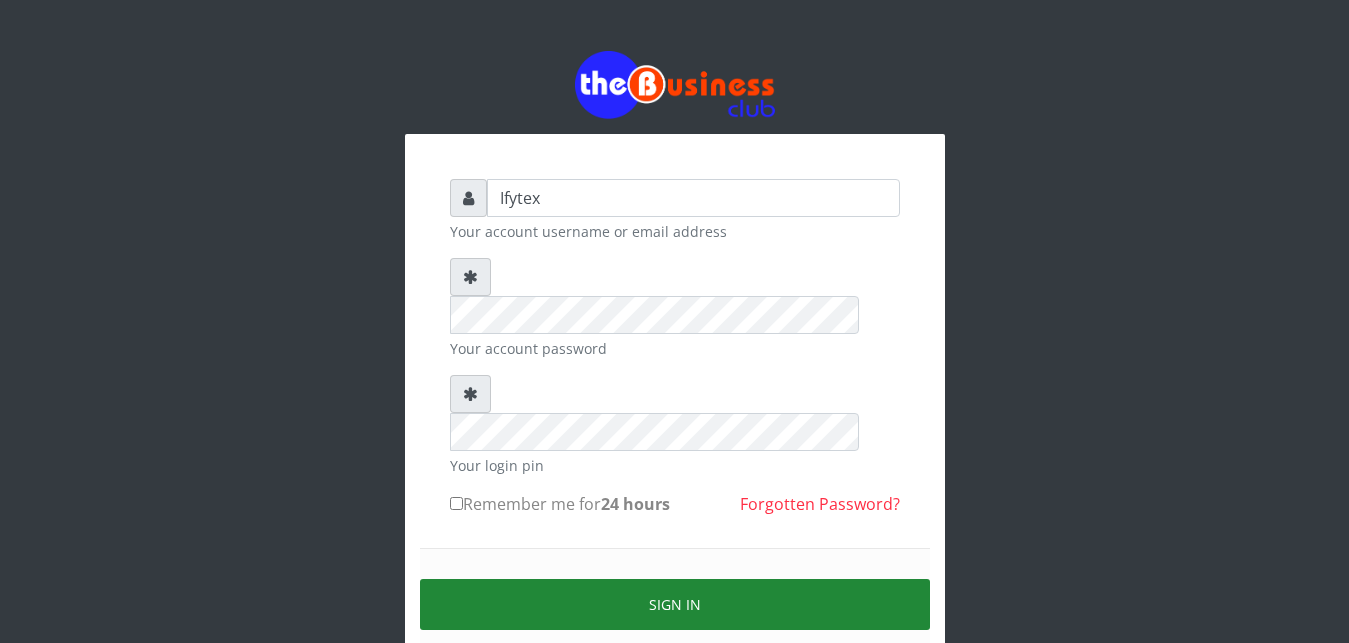 click on "Sign in" at bounding box center [675, 604] 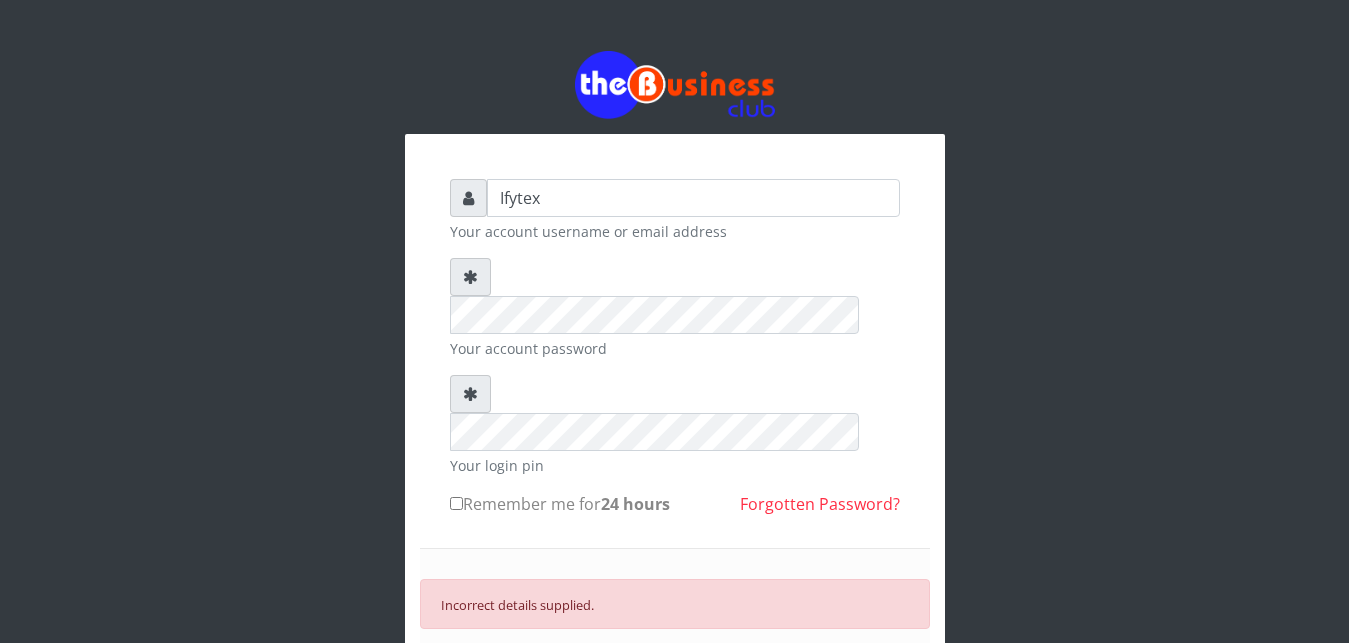 click on "SIGN IN" at bounding box center [675, 670] 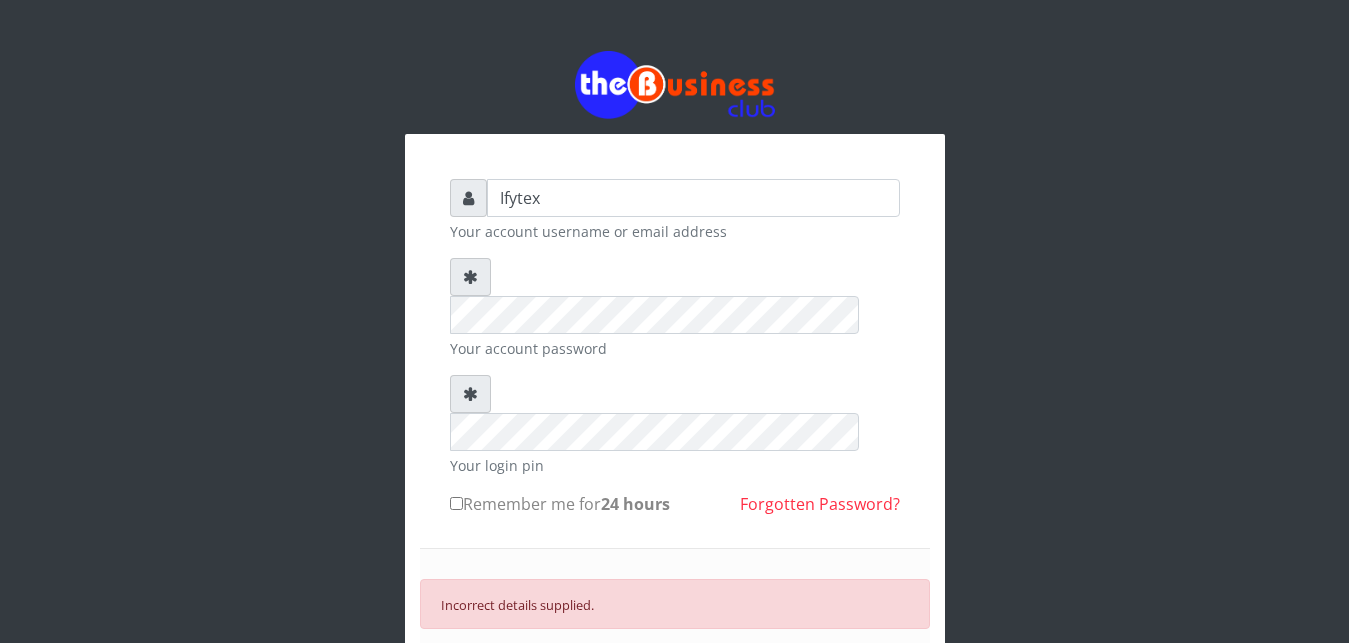 click on "SIGN IN" at bounding box center (675, 670) 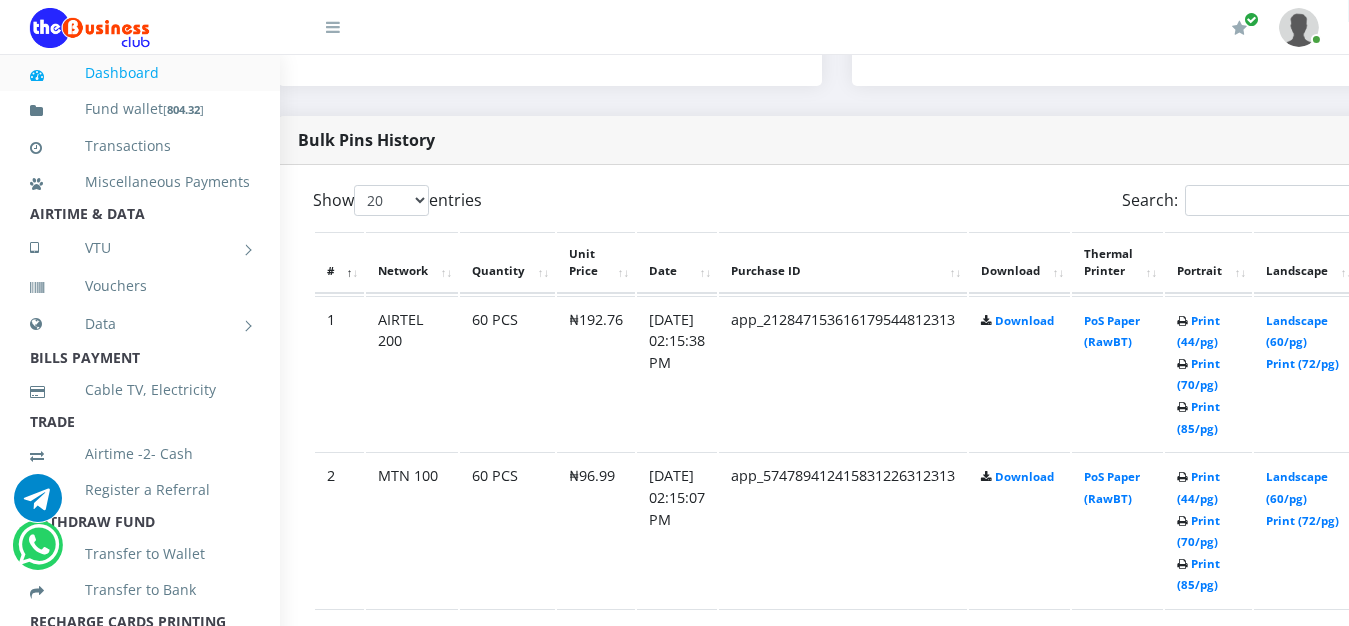 scroll, scrollTop: 969, scrollLeft: 64, axis: both 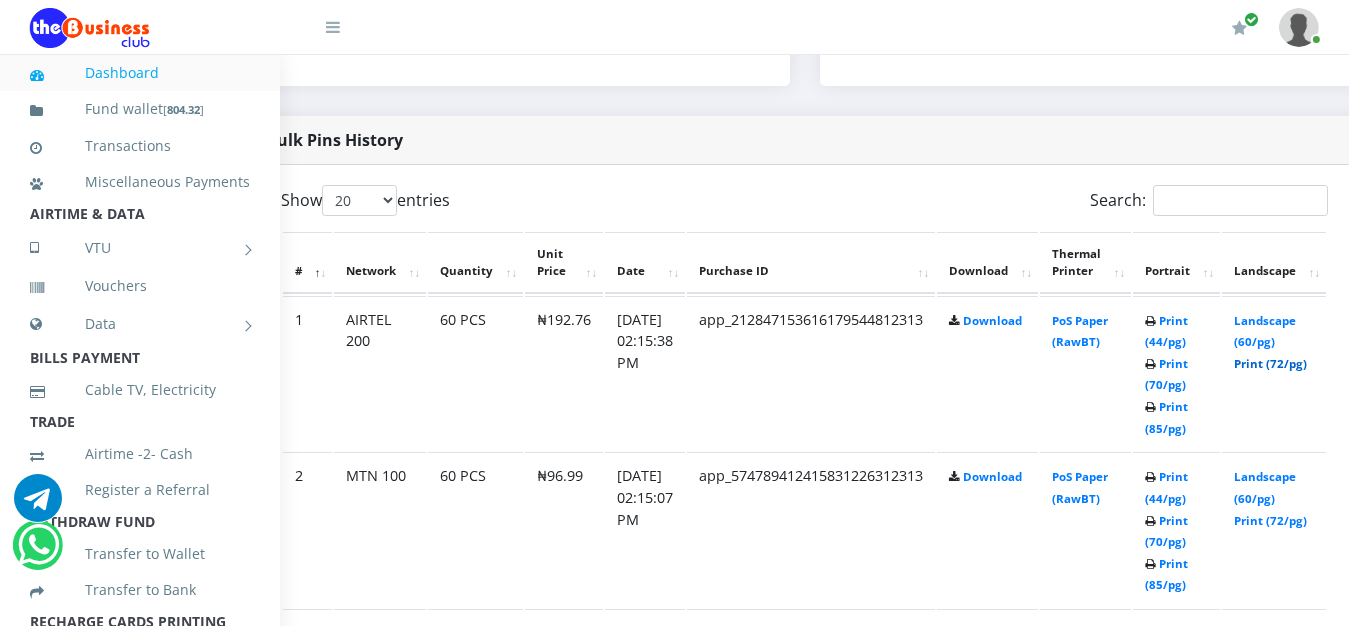 click on "Print (72/pg)" at bounding box center [1270, 363] 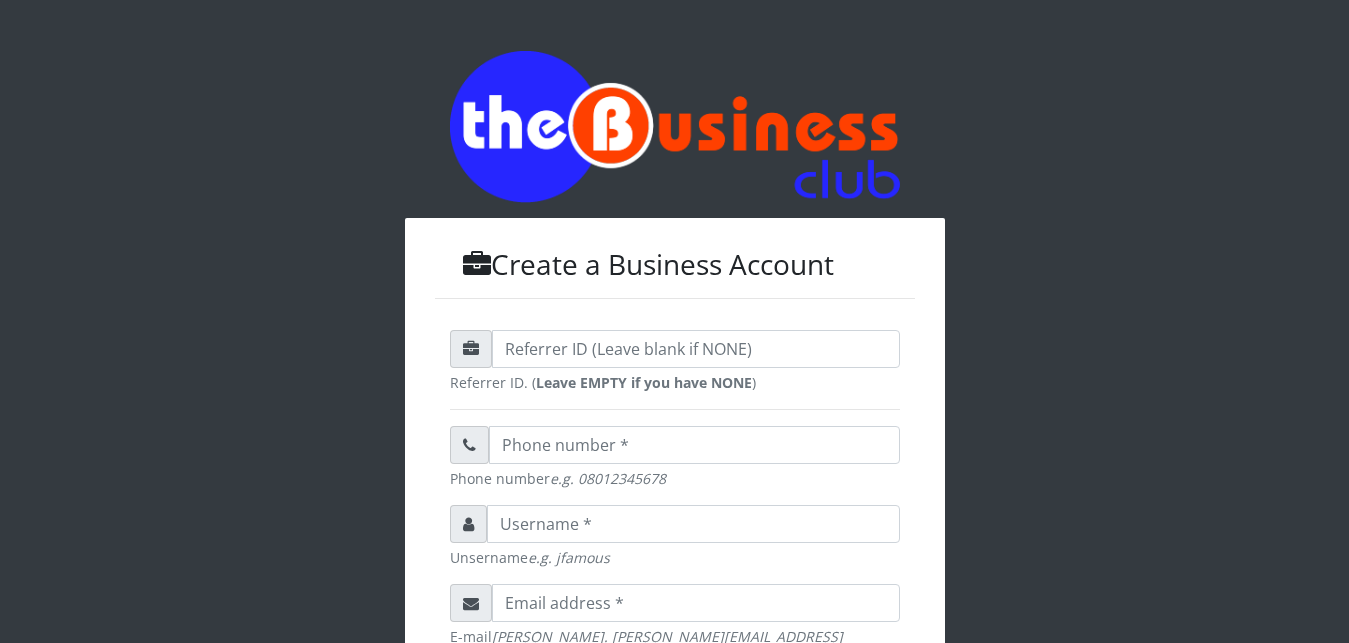 scroll, scrollTop: 0, scrollLeft: 0, axis: both 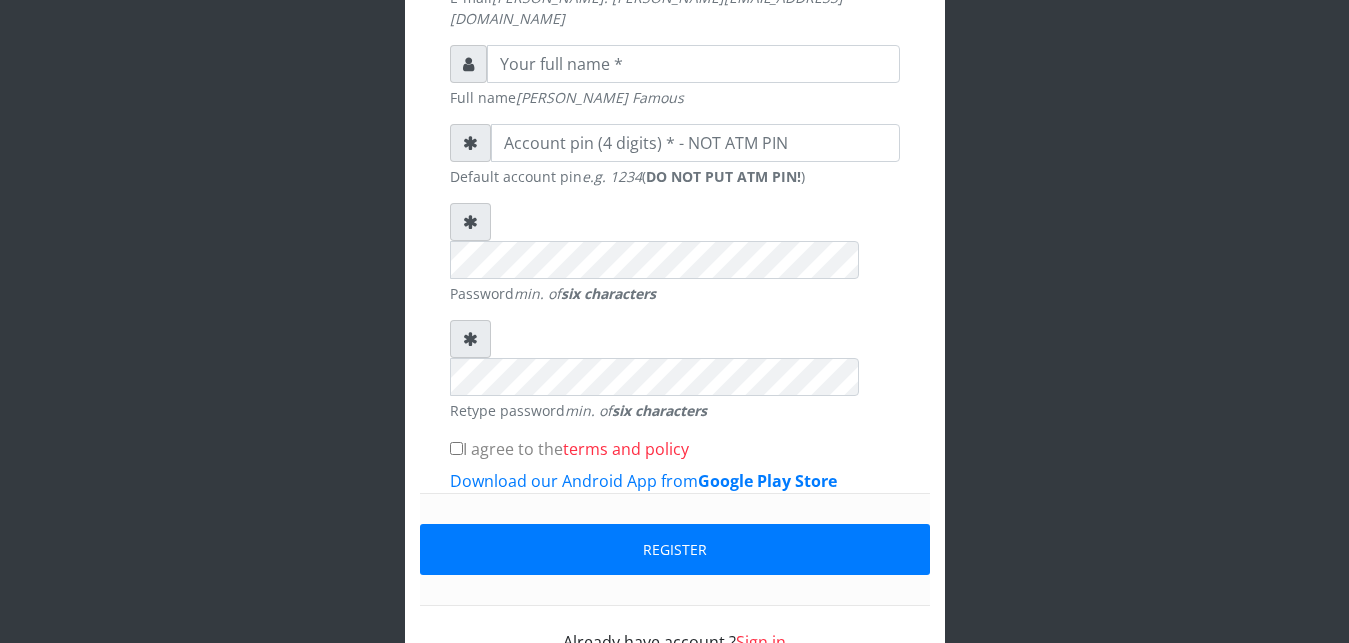 click on "Sign in" at bounding box center (761, 642) 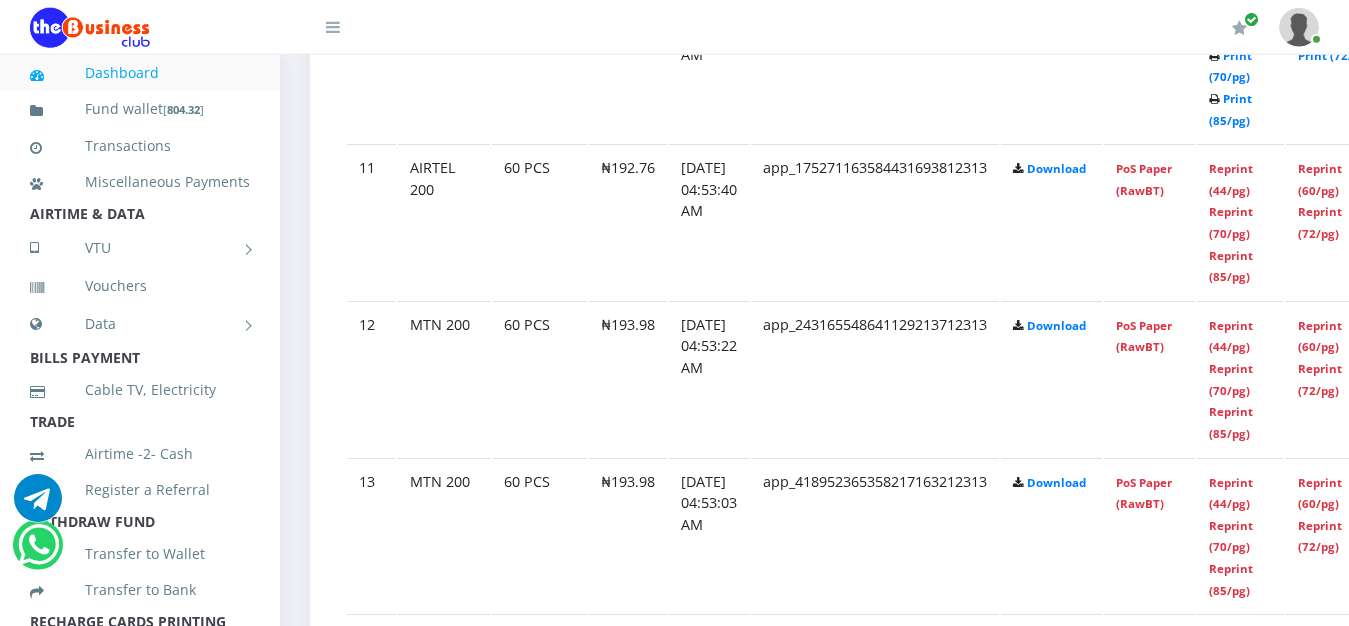 scroll, scrollTop: 2703, scrollLeft: 0, axis: vertical 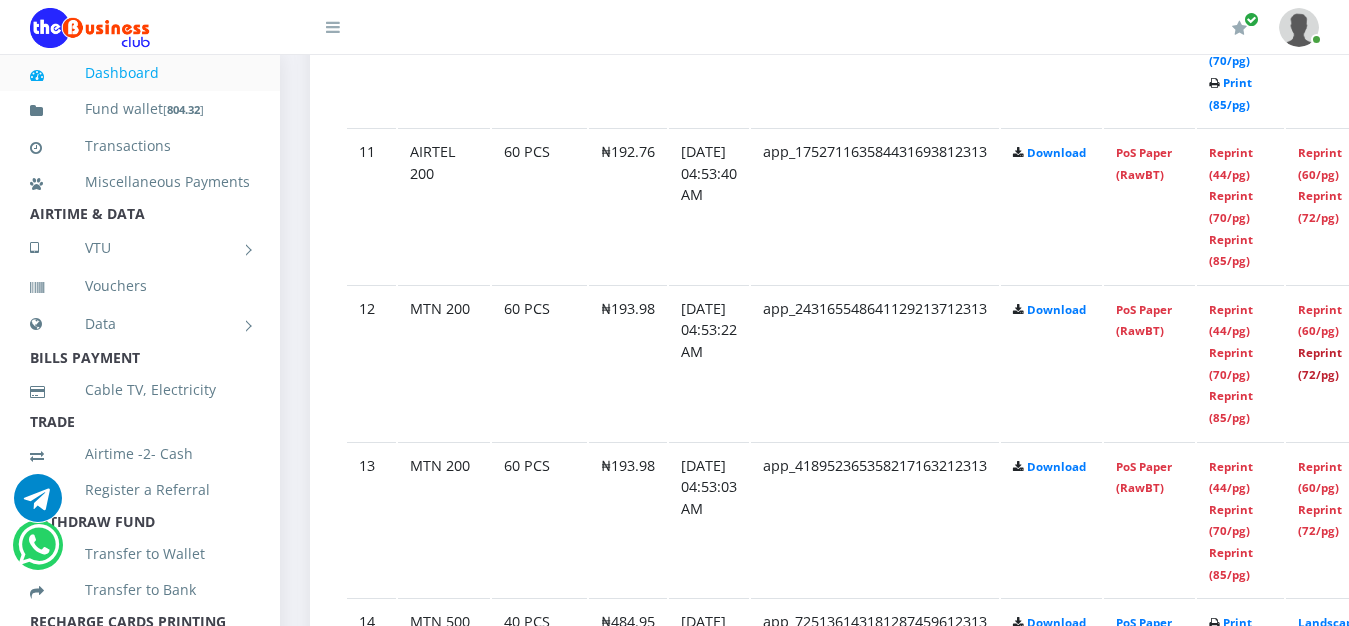 click on "Reprint (72/pg)" at bounding box center [1320, 363] 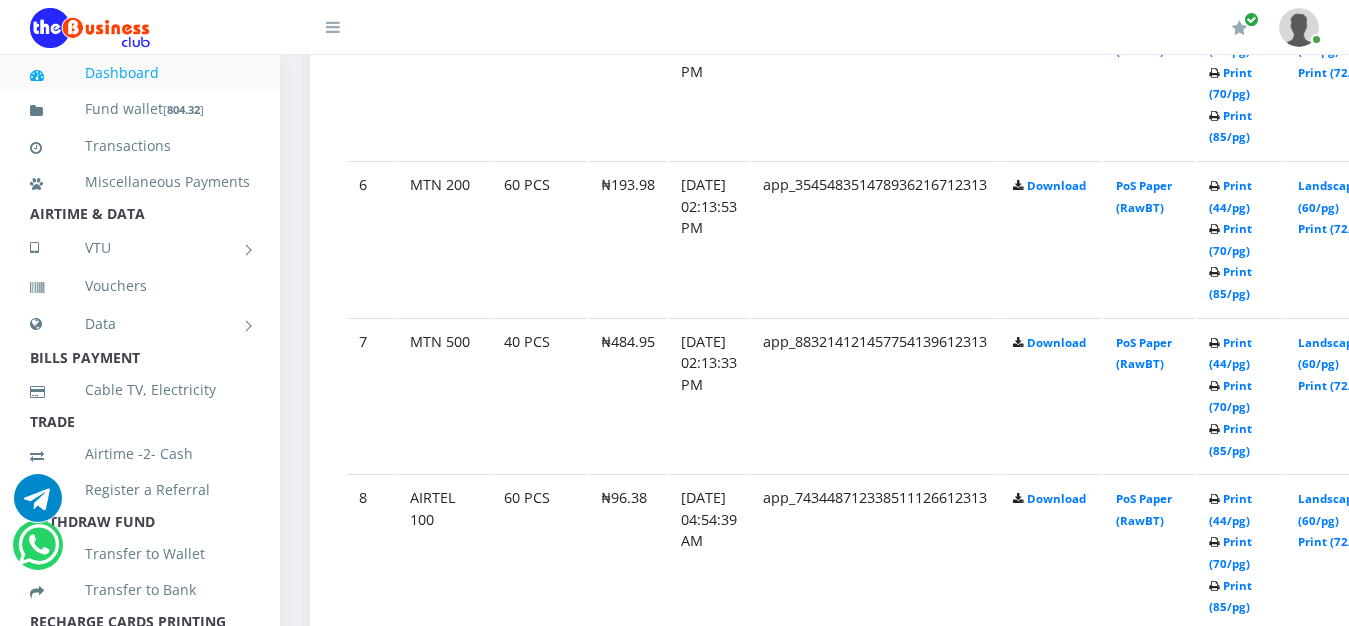scroll, scrollTop: 1836, scrollLeft: 0, axis: vertical 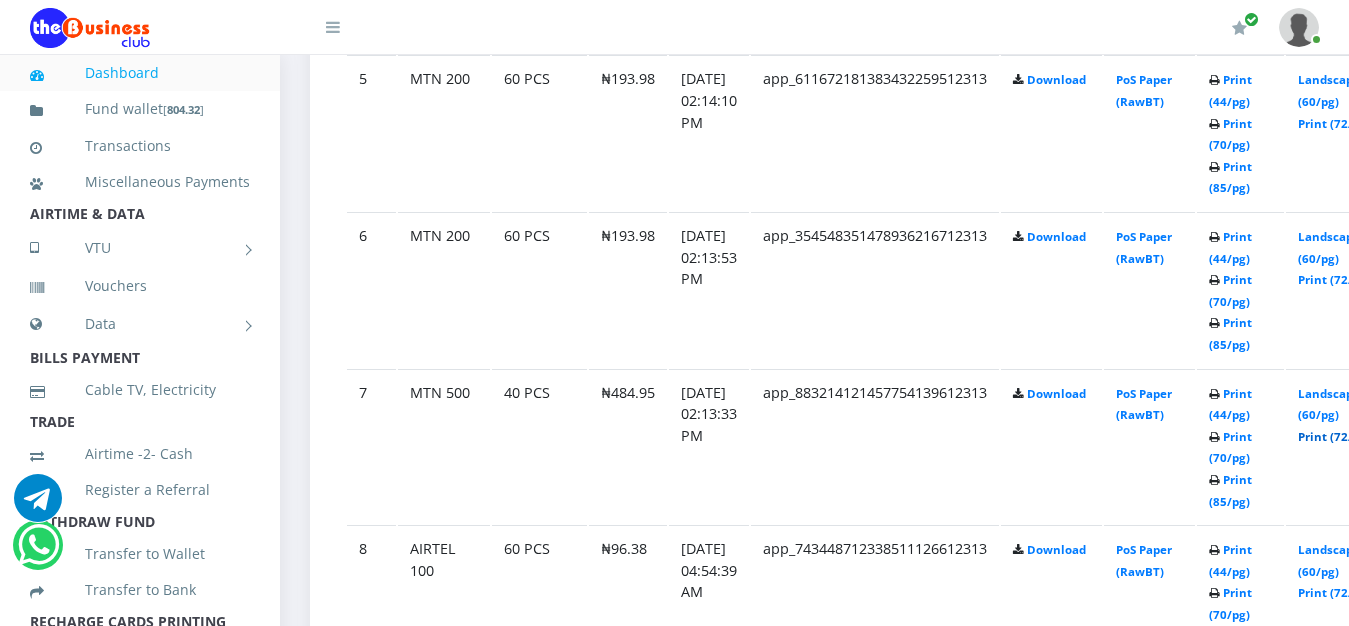 click on "Print (72/pg)" at bounding box center [1334, 436] 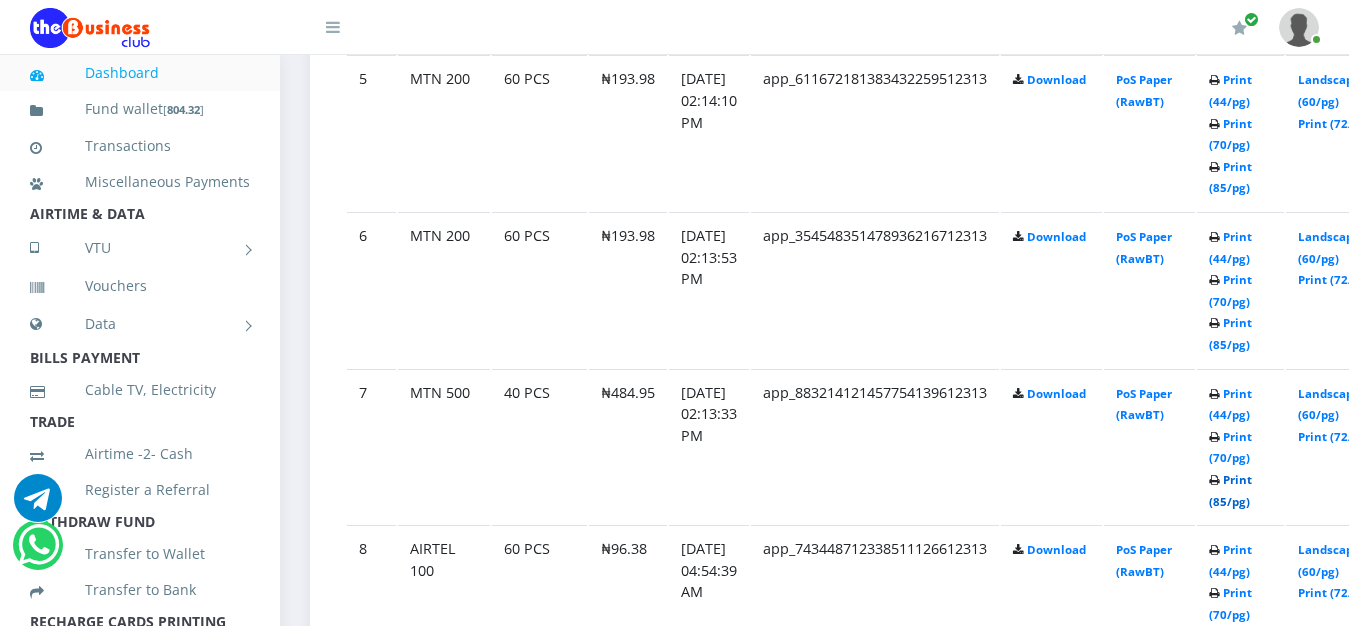 click on "Print (85/pg)" at bounding box center (1230, 490) 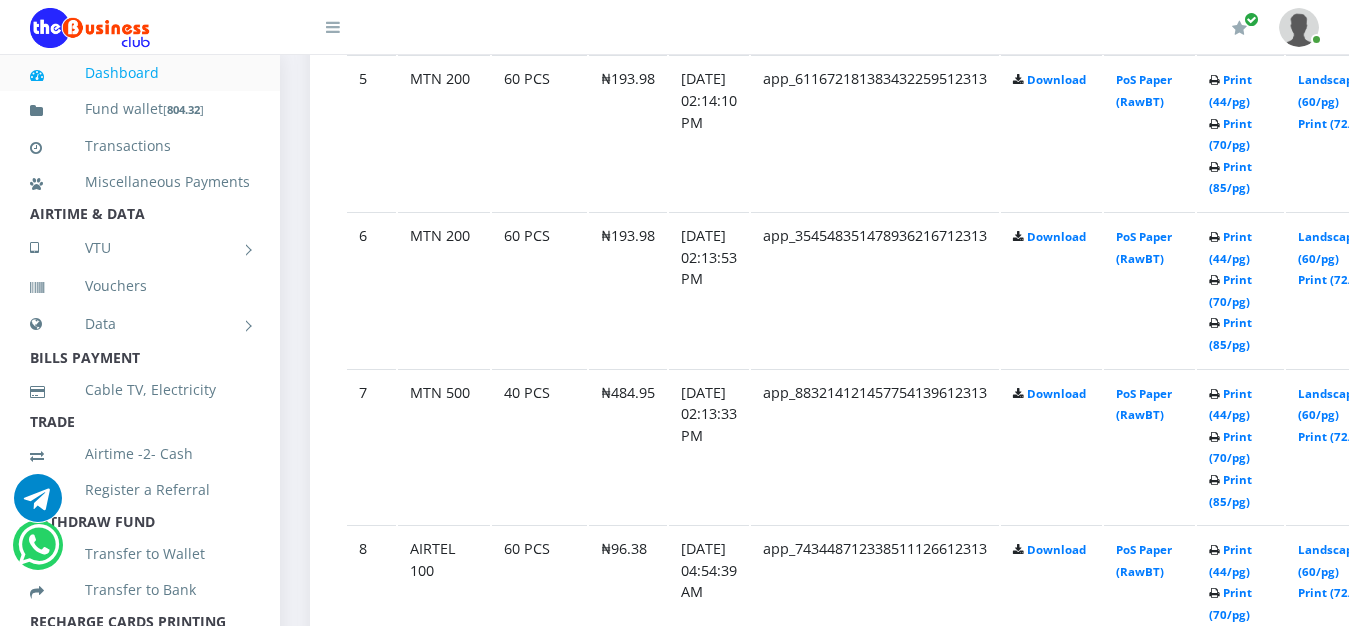 scroll, scrollTop: 1836, scrollLeft: 0, axis: vertical 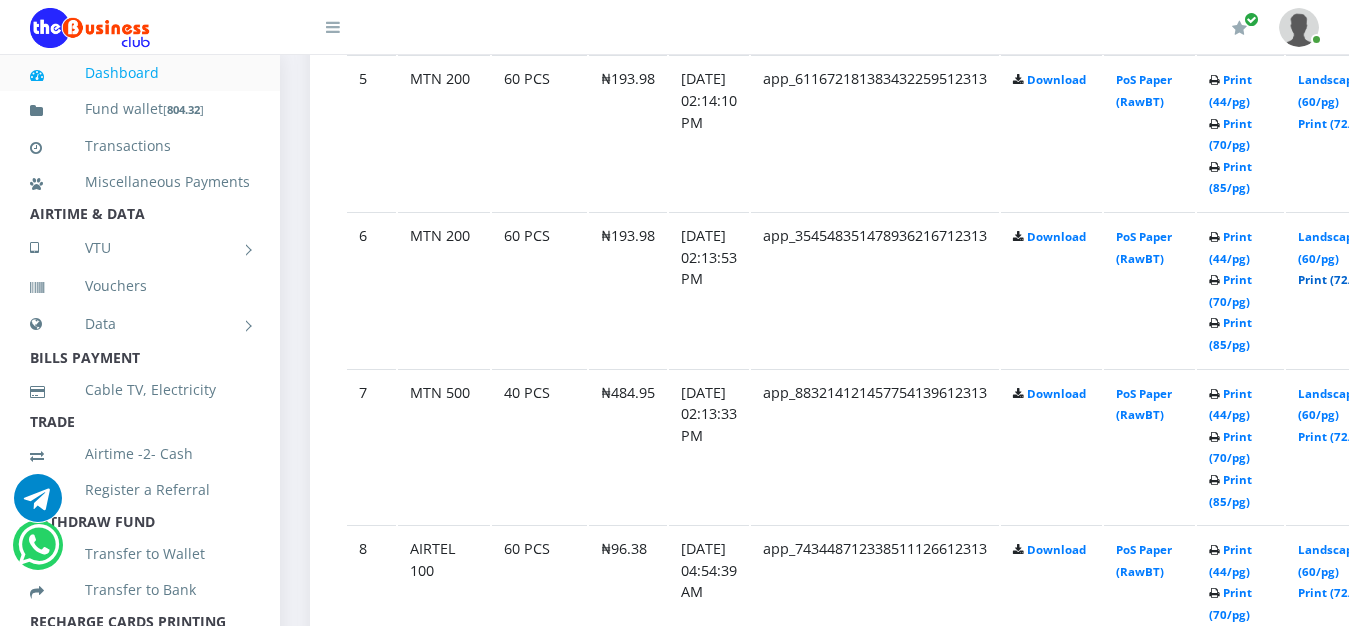 click on "Print (72/pg)" at bounding box center (1334, 279) 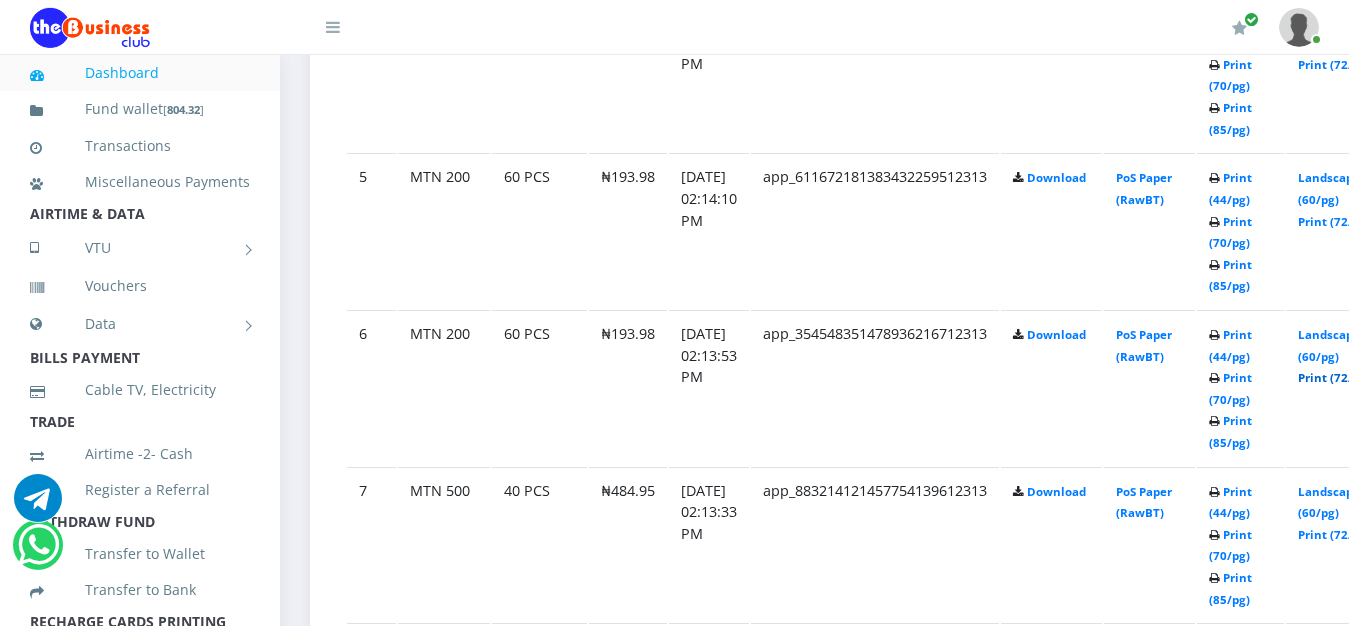 scroll, scrollTop: 1734, scrollLeft: 0, axis: vertical 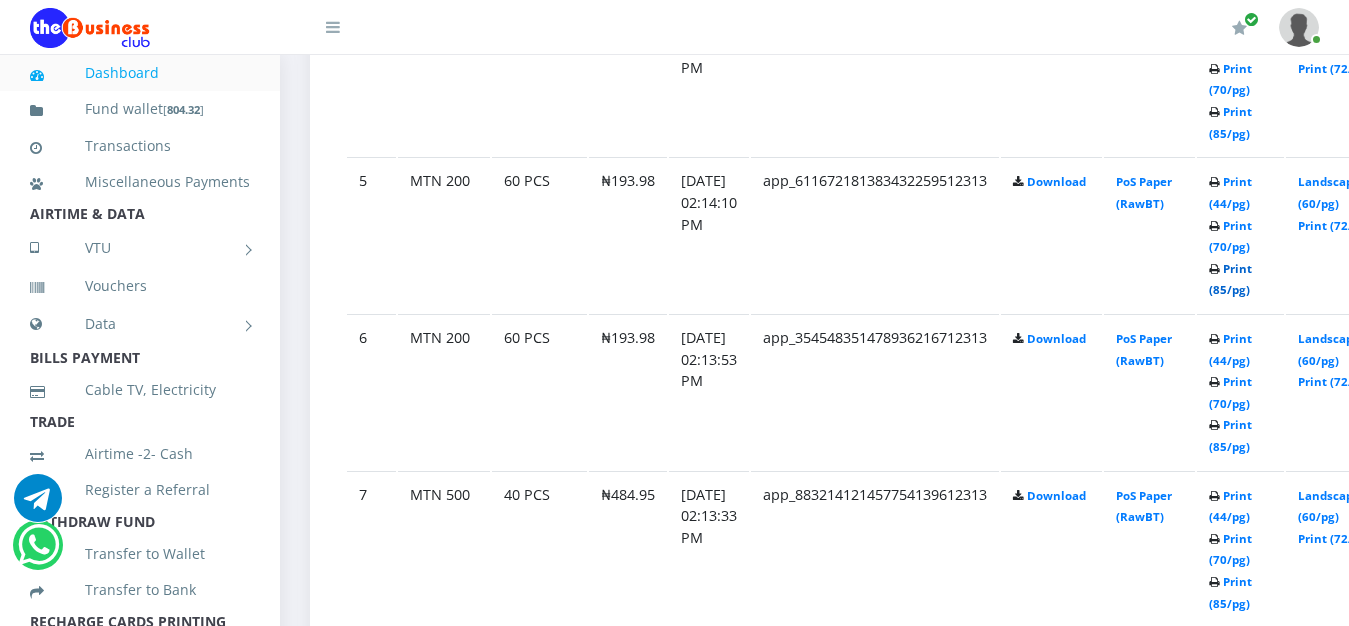 click on "Print (85/pg)" at bounding box center (1230, 279) 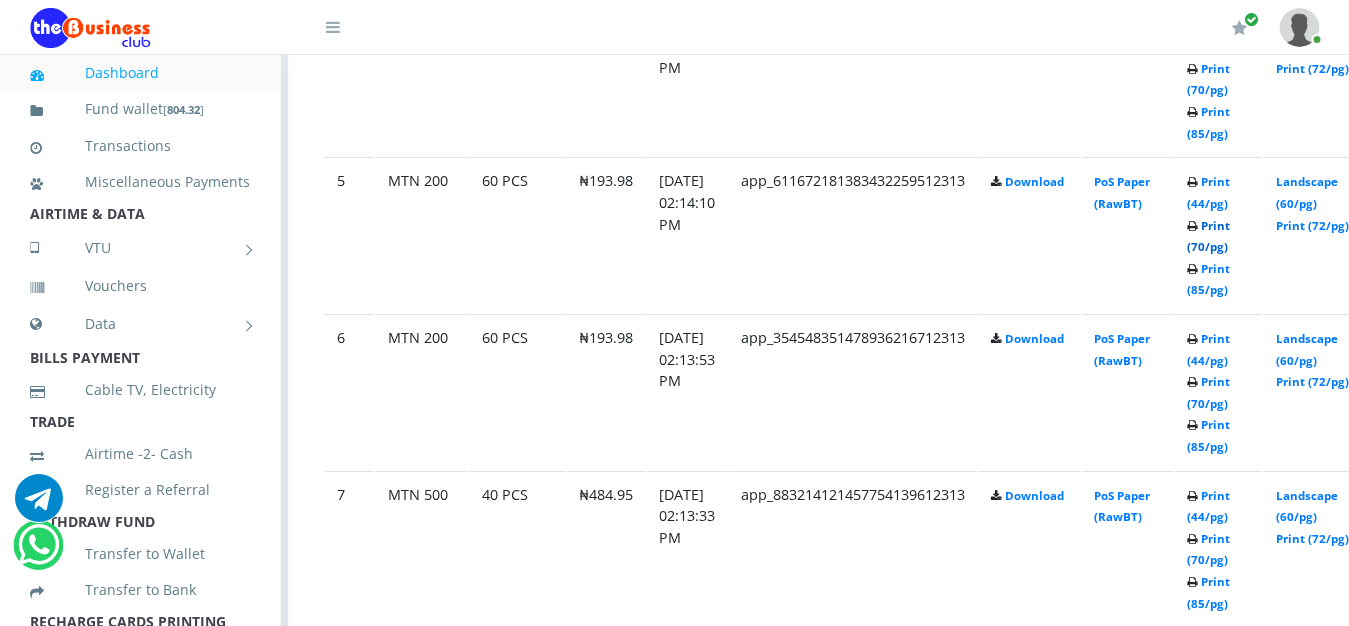 scroll, scrollTop: 1734, scrollLeft: 32, axis: both 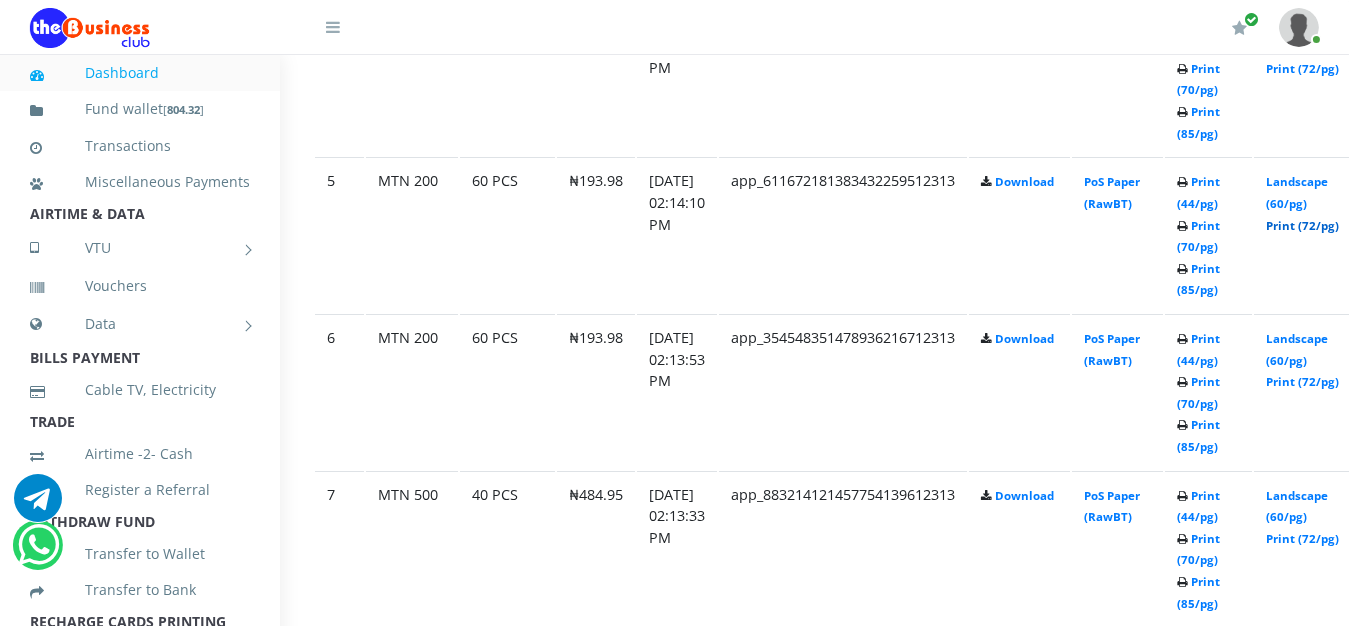 click on "Print (72/pg)" at bounding box center [1302, 225] 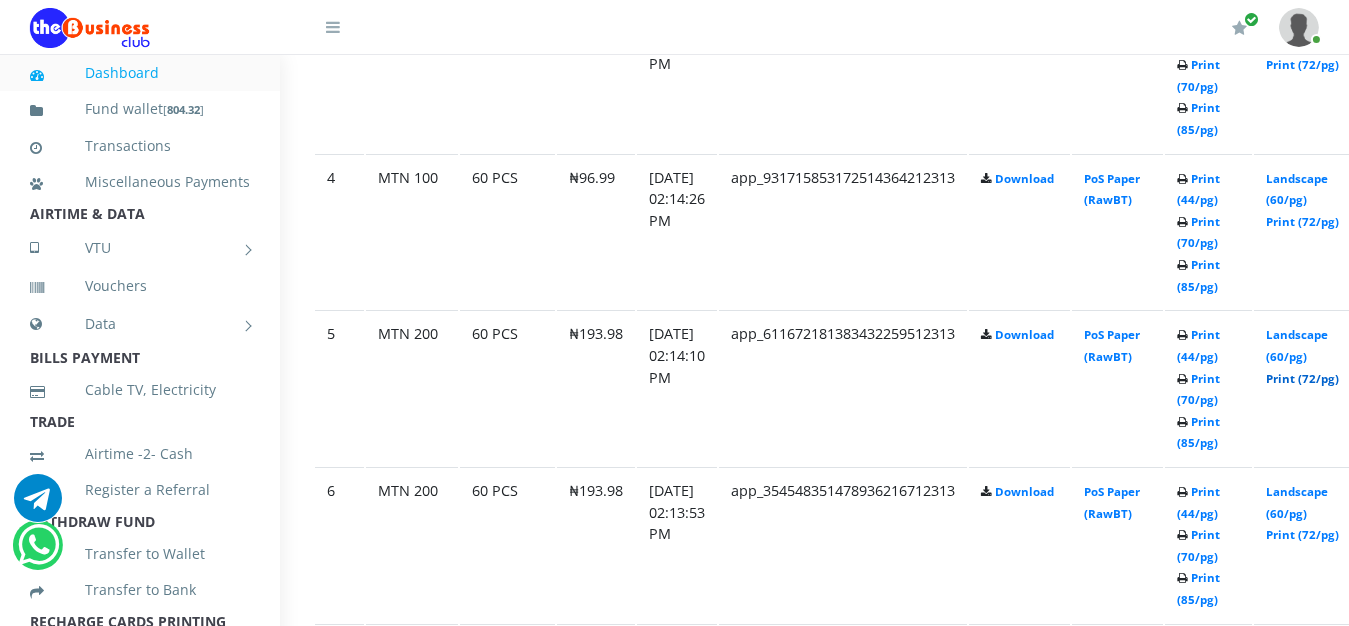 scroll, scrollTop: 1530, scrollLeft: 32, axis: both 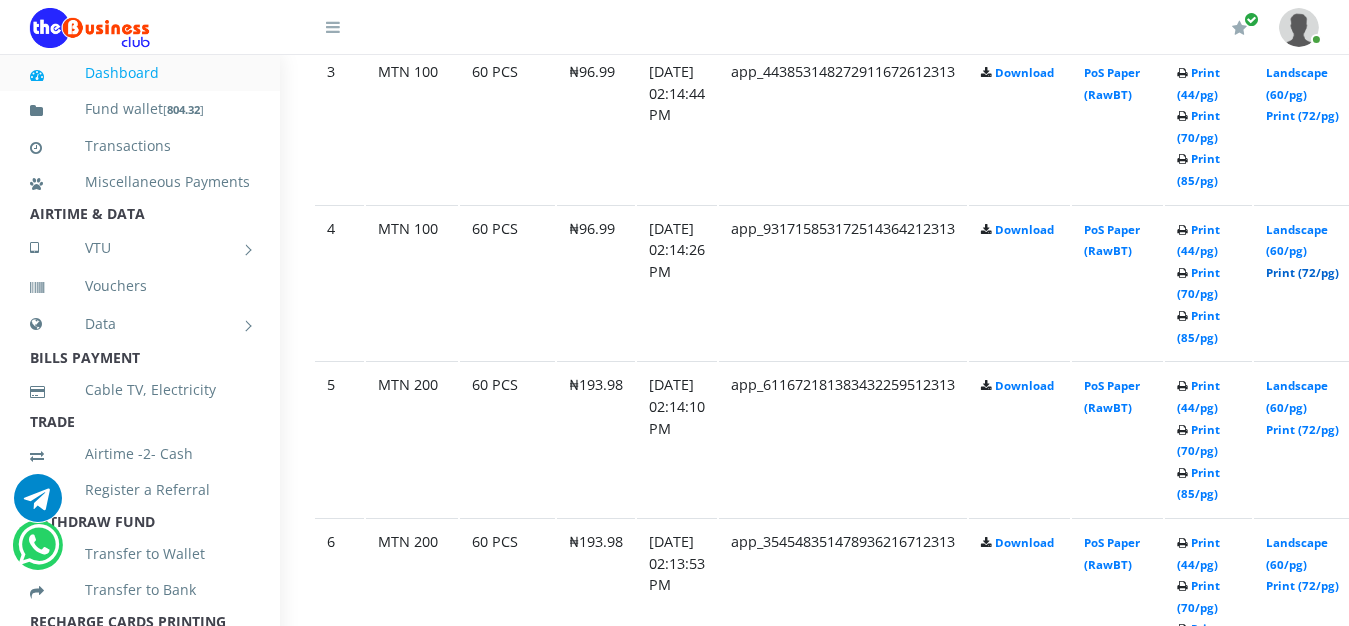 click on "Print (72/pg)" at bounding box center [1302, 272] 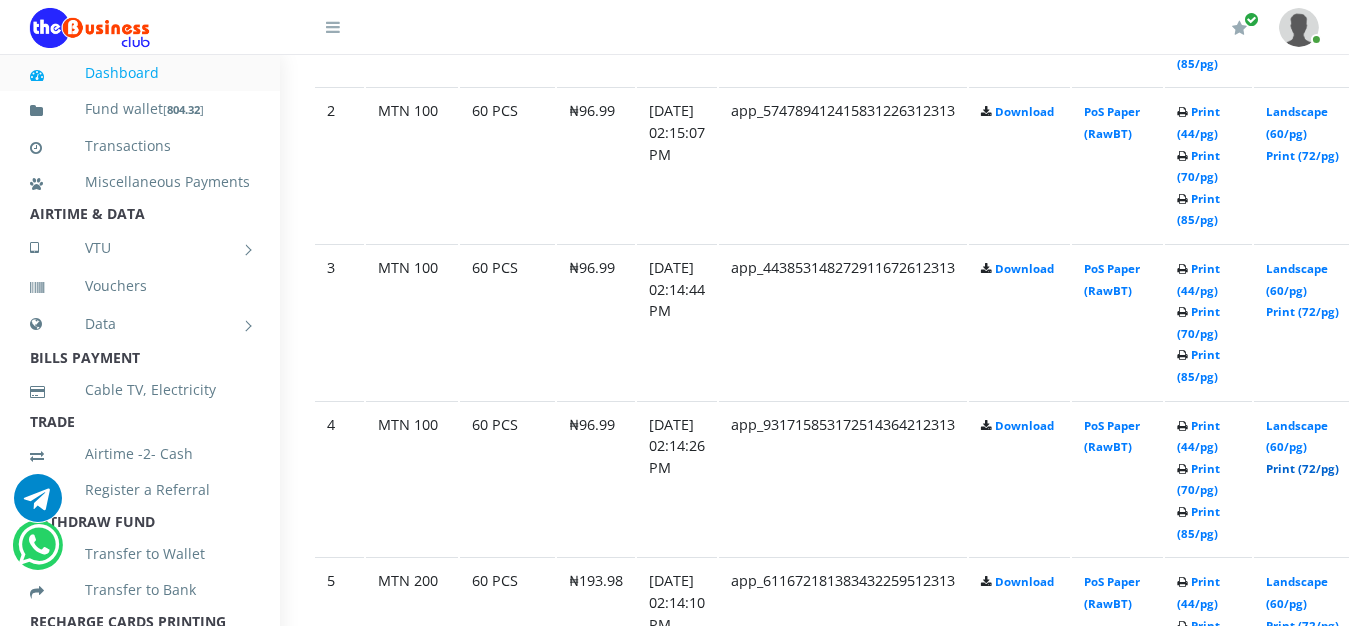 scroll, scrollTop: 1326, scrollLeft: 32, axis: both 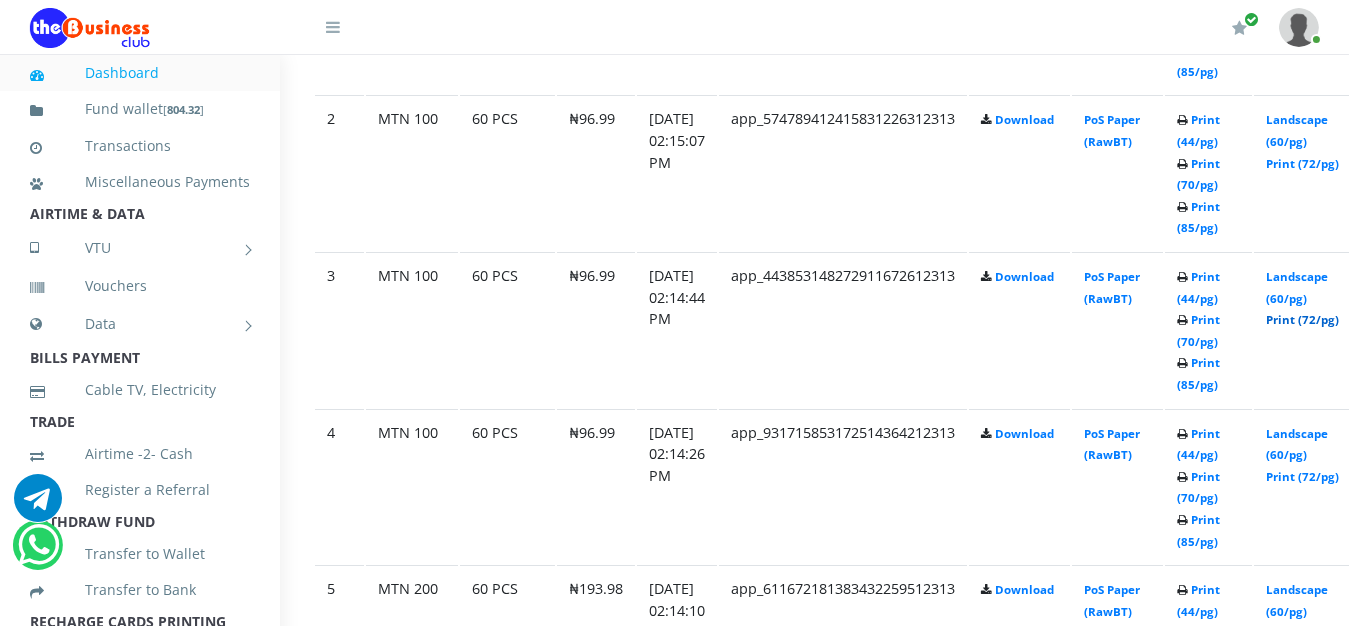 click on "Print (72/pg)" at bounding box center [1302, 319] 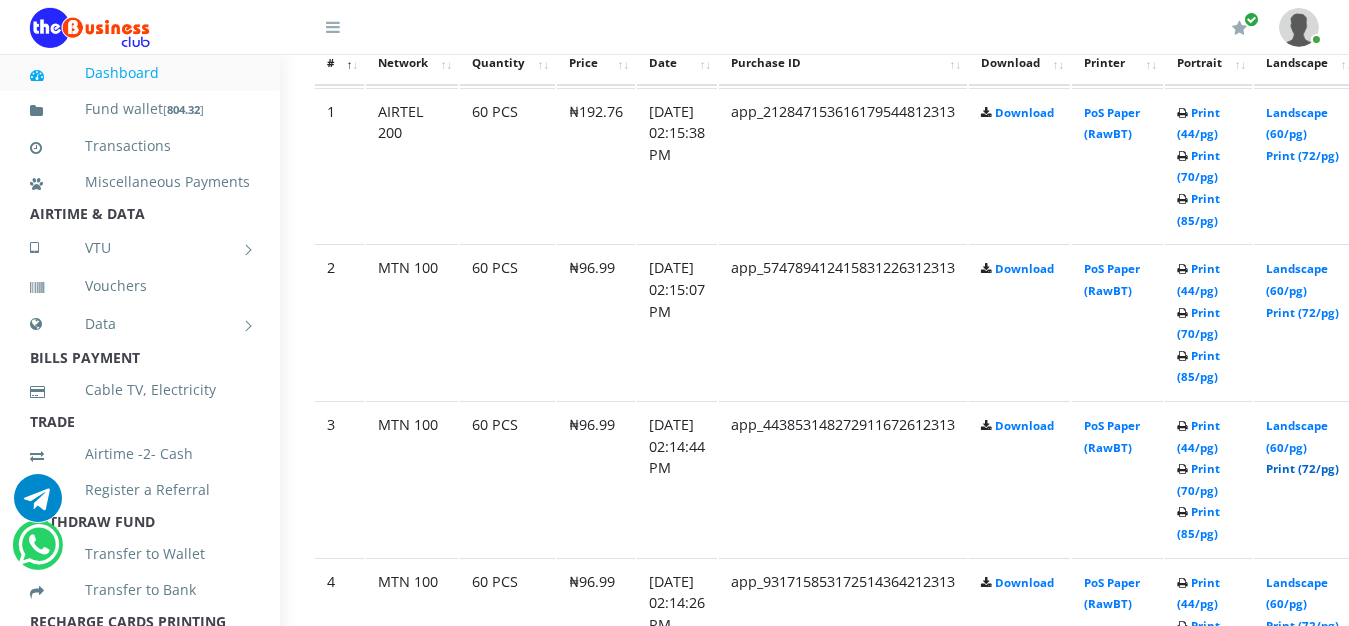 scroll, scrollTop: 1173, scrollLeft: 32, axis: both 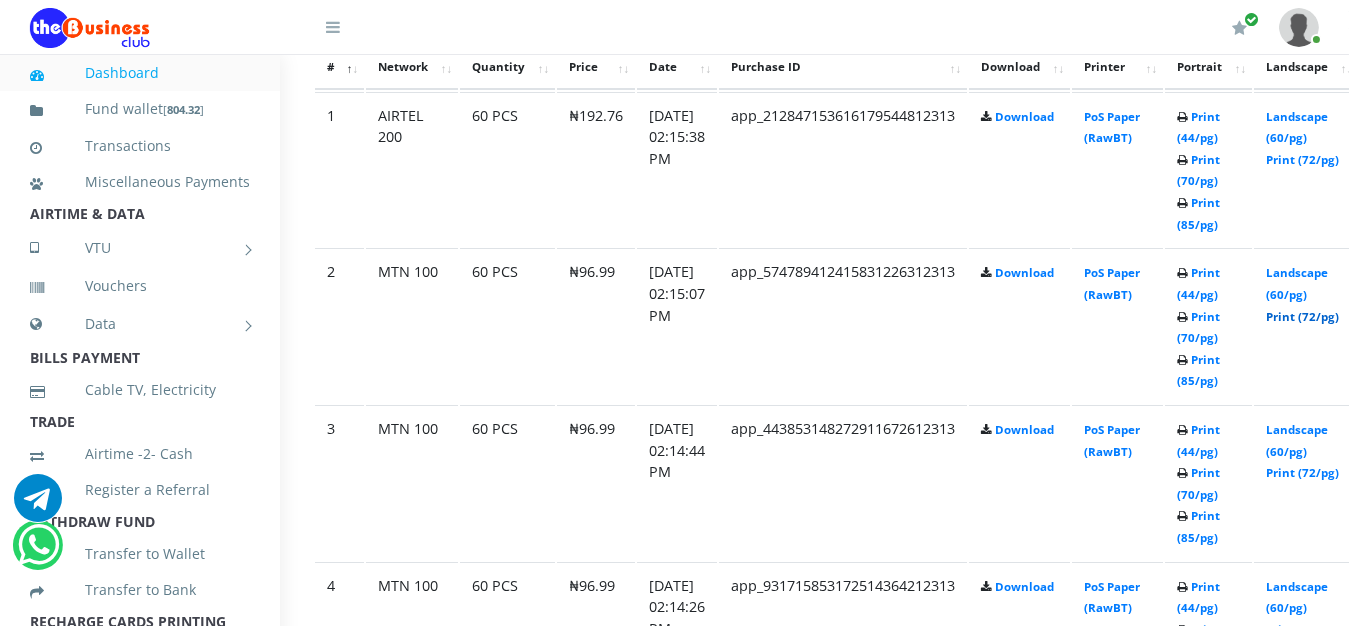 click on "Print (72/pg)" at bounding box center [1302, 316] 